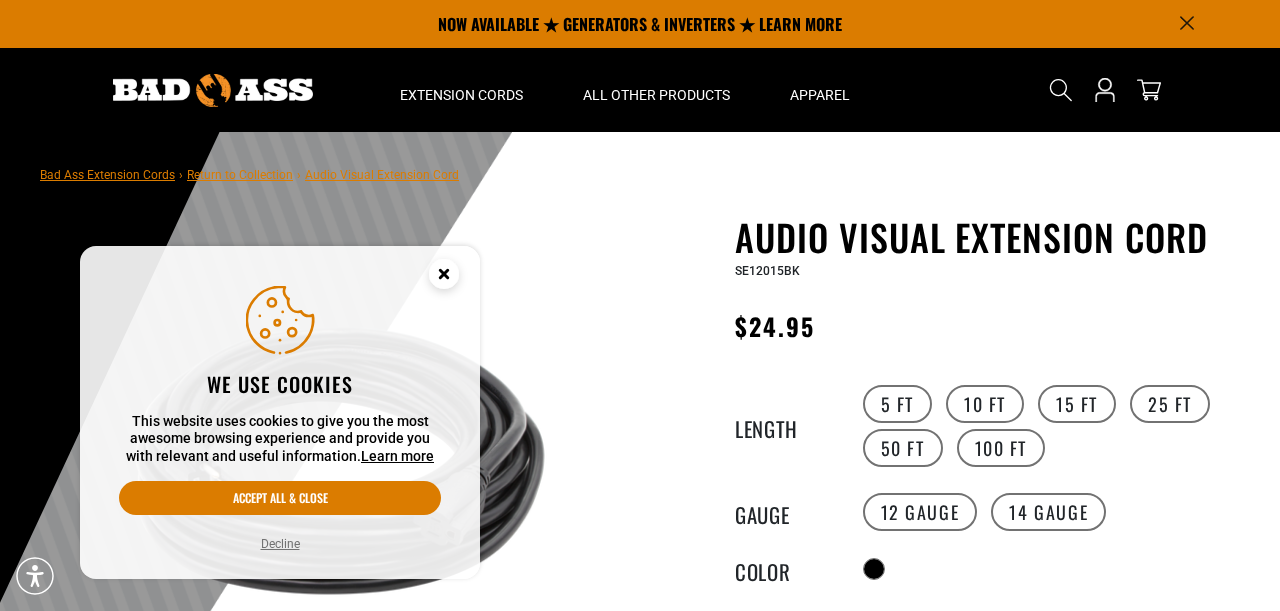 scroll, scrollTop: 0, scrollLeft: 0, axis: both 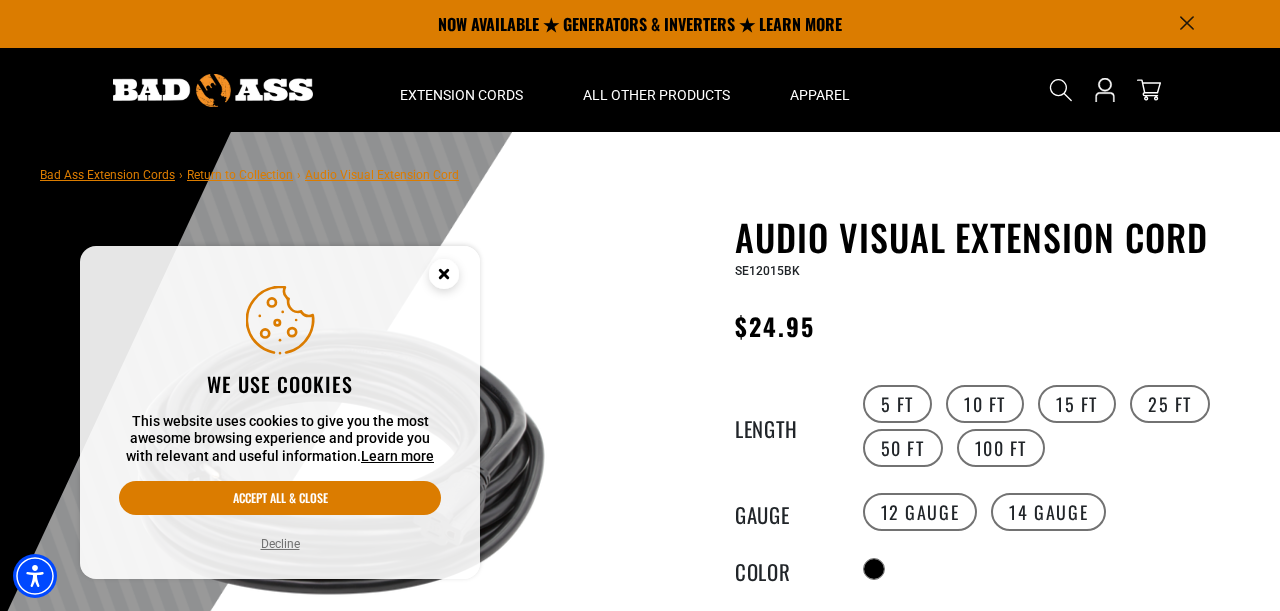 click 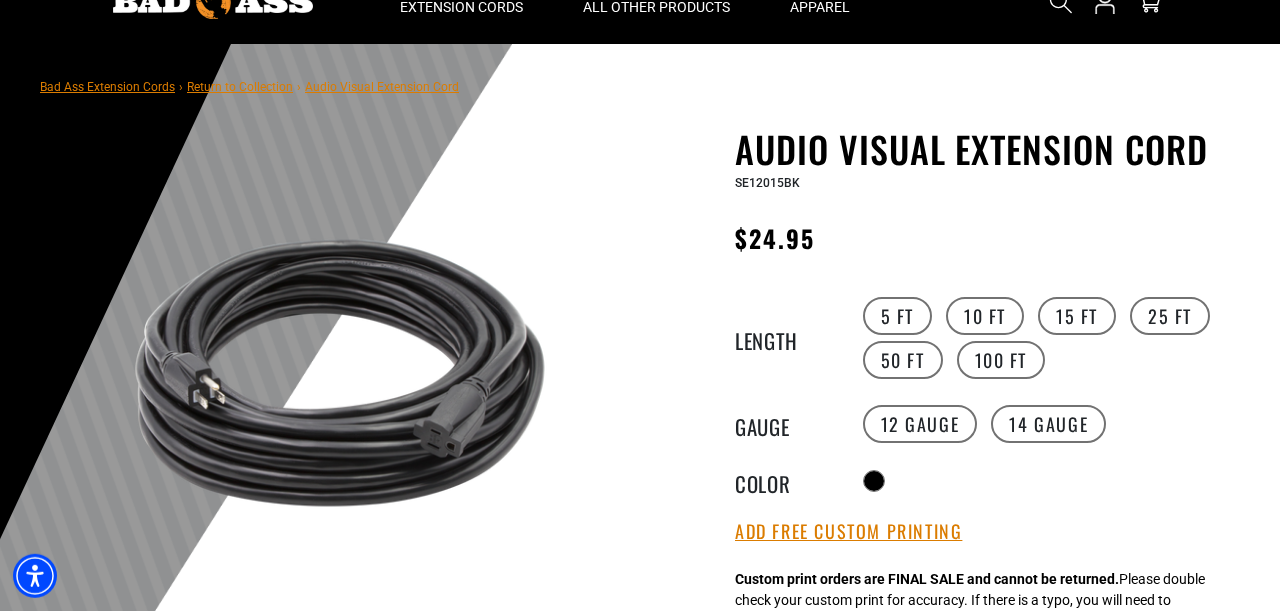 scroll, scrollTop: 89, scrollLeft: 0, axis: vertical 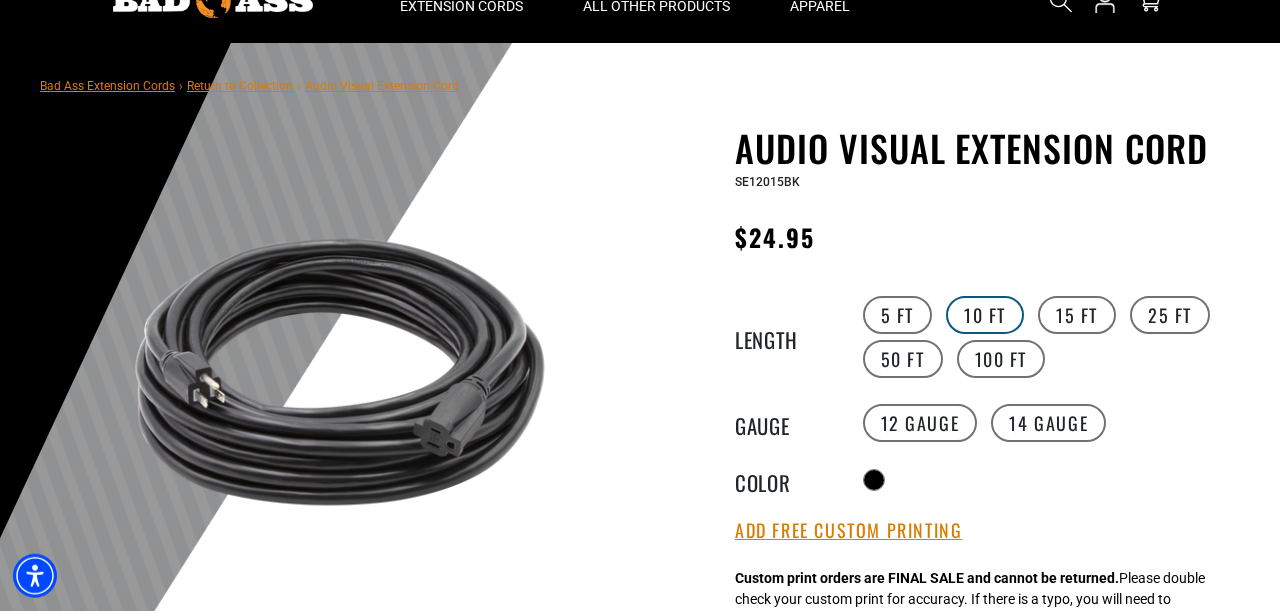 click on "10 FT" at bounding box center [985, 315] 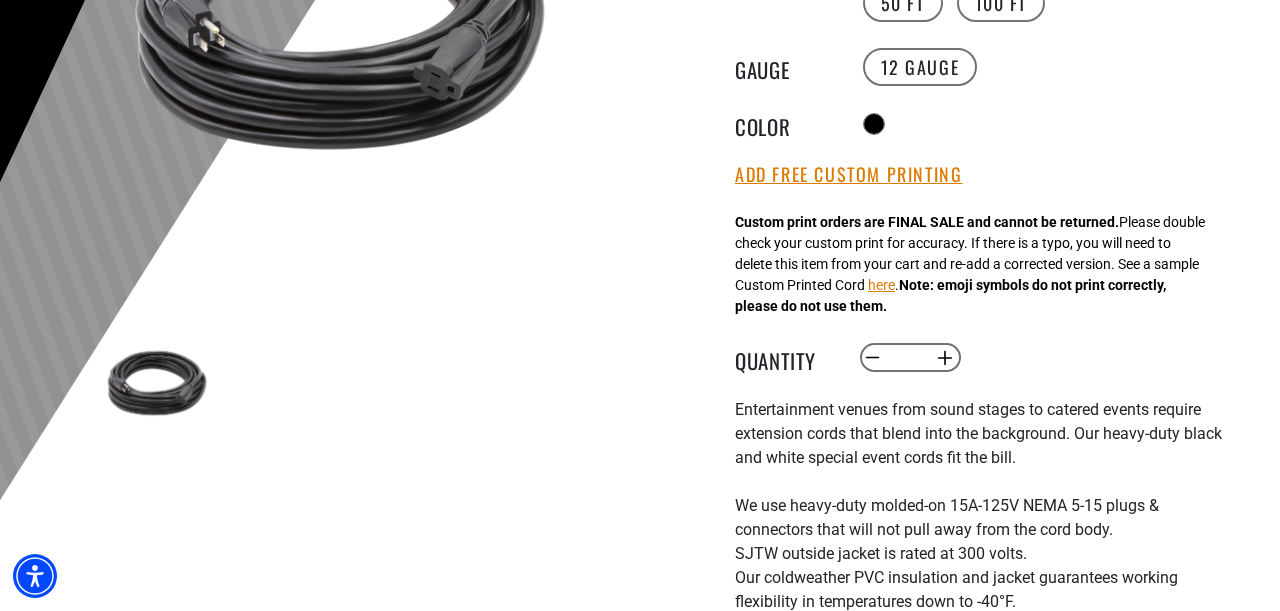 scroll, scrollTop: 581, scrollLeft: 0, axis: vertical 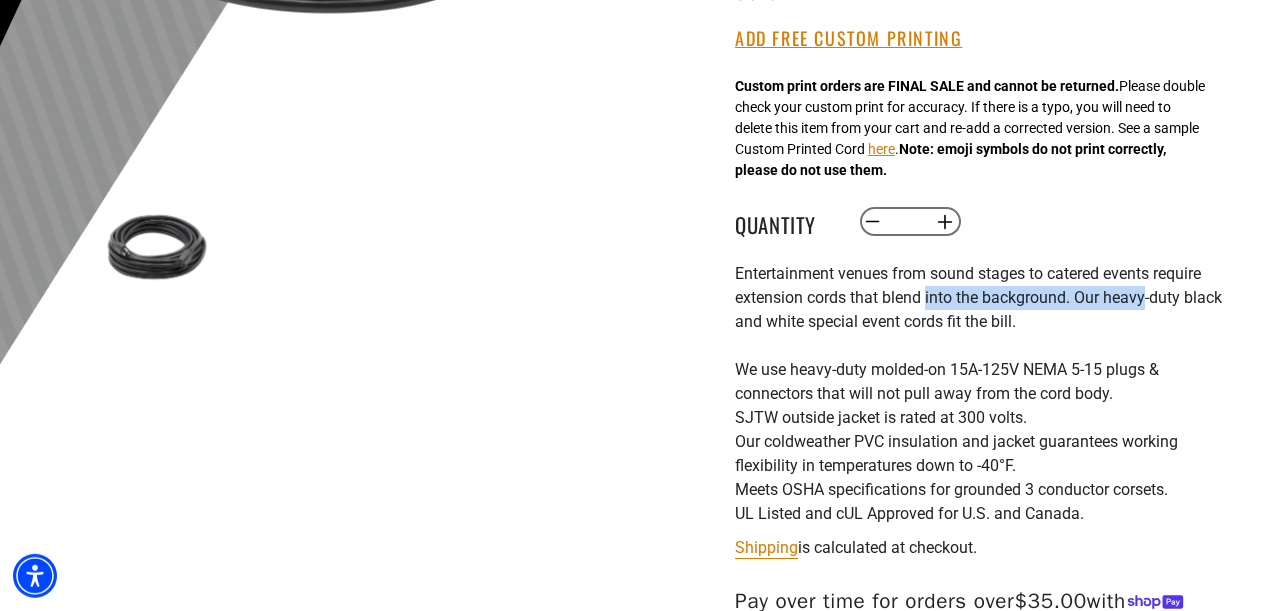 drag, startPoint x: 765, startPoint y: 343, endPoint x: 970, endPoint y: 342, distance: 205.00244 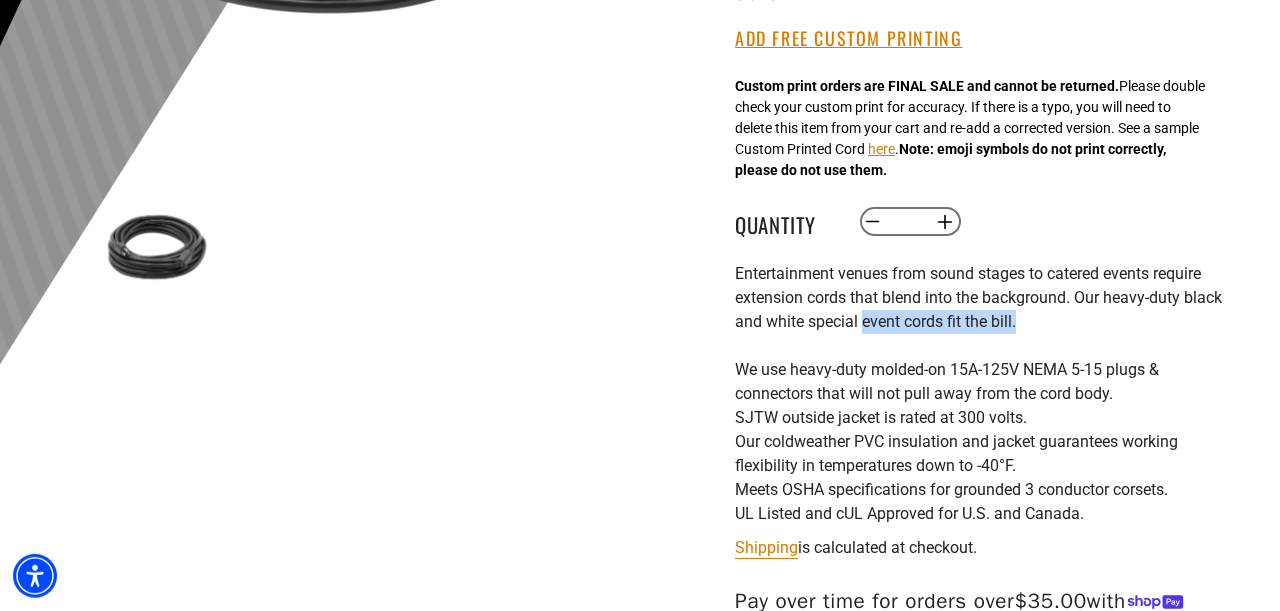 drag, startPoint x: 743, startPoint y: 363, endPoint x: 915, endPoint y: 371, distance: 172.18594 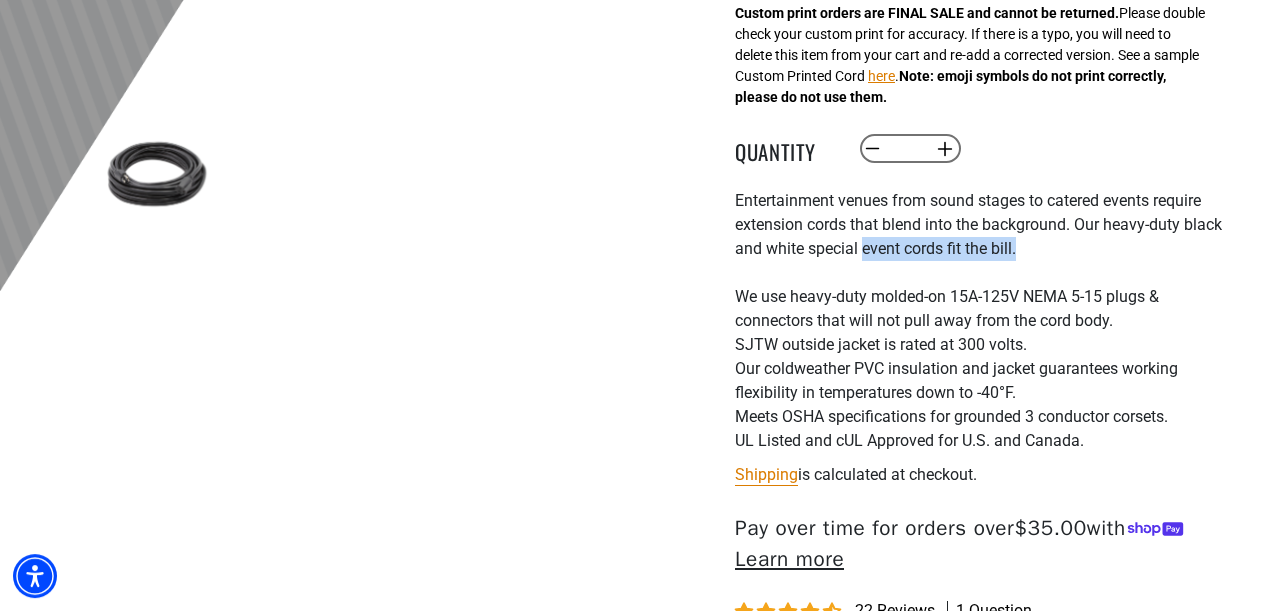 scroll, scrollTop: 655, scrollLeft: 0, axis: vertical 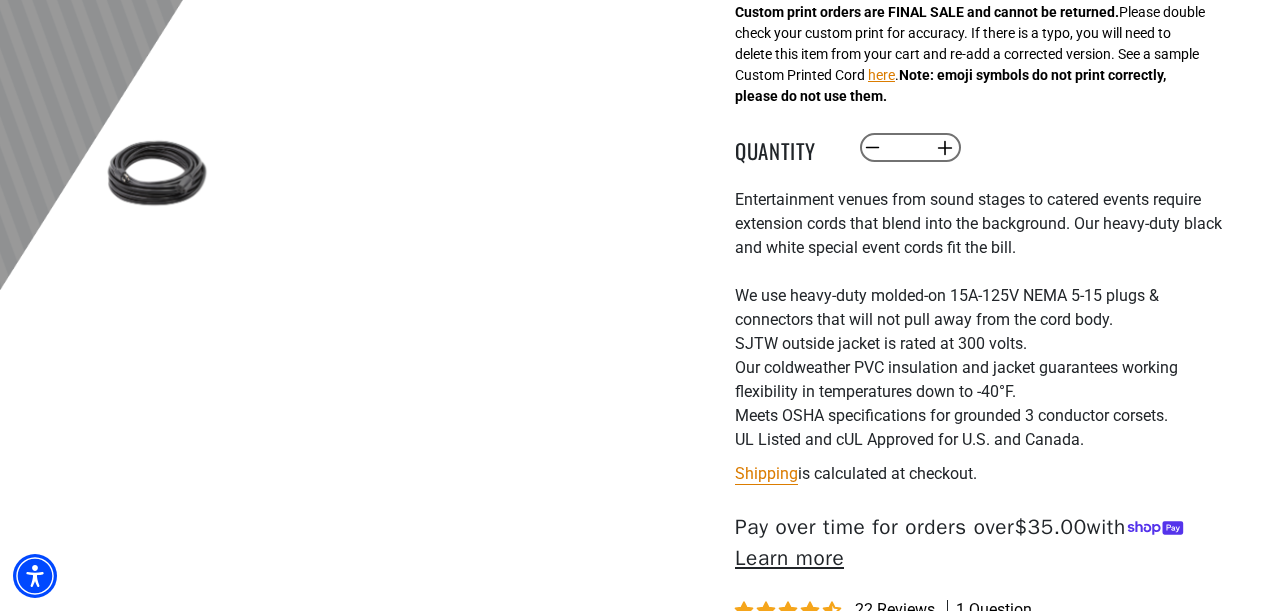 click on "We use heavy-duty molded-on 15A-125V NEMA 5-15 plugs & connectors that will not pull away from the cord body." at bounding box center (980, 308) 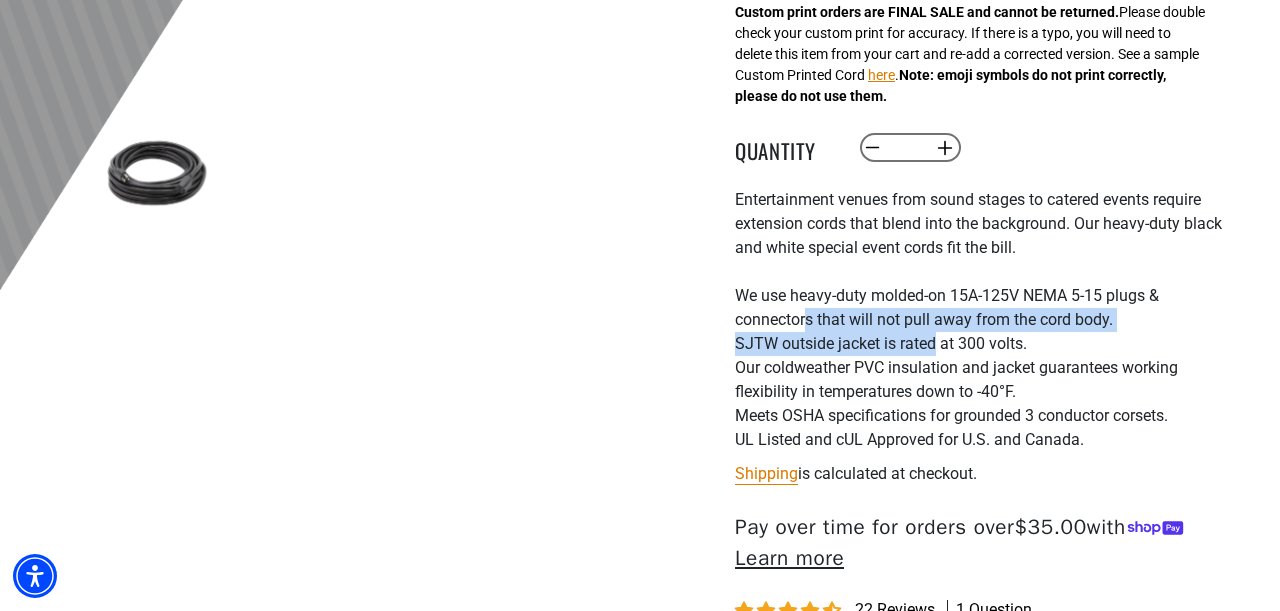 drag, startPoint x: 803, startPoint y: 376, endPoint x: 927, endPoint y: 389, distance: 124.67959 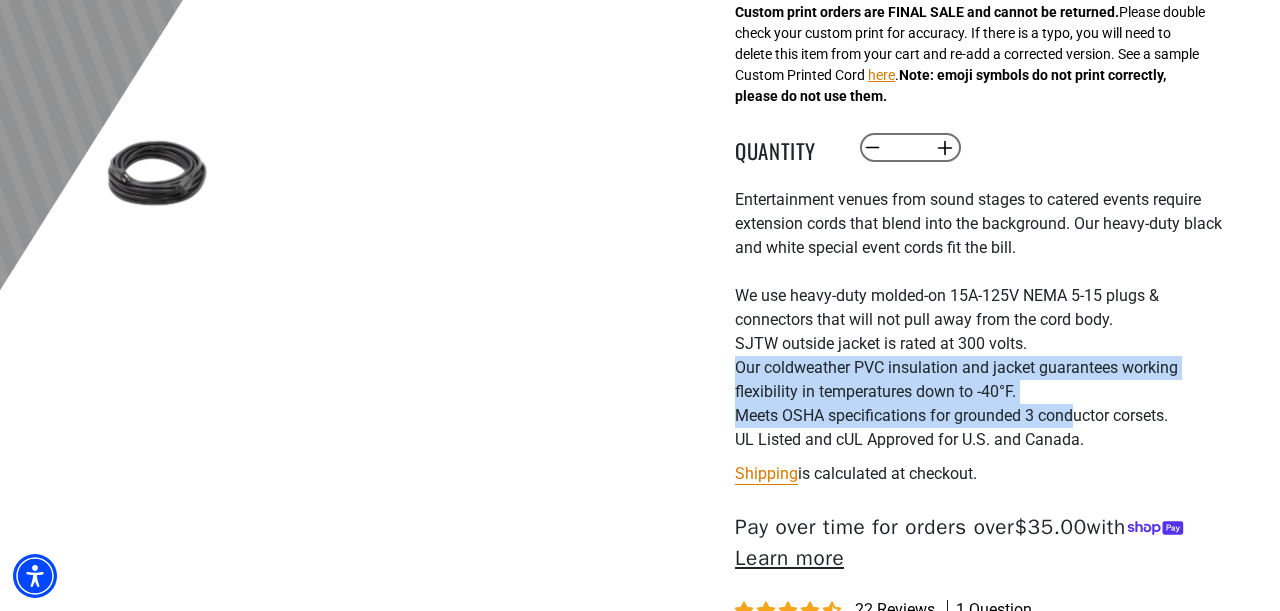 drag, startPoint x: 739, startPoint y: 423, endPoint x: 1077, endPoint y: 458, distance: 339.8073 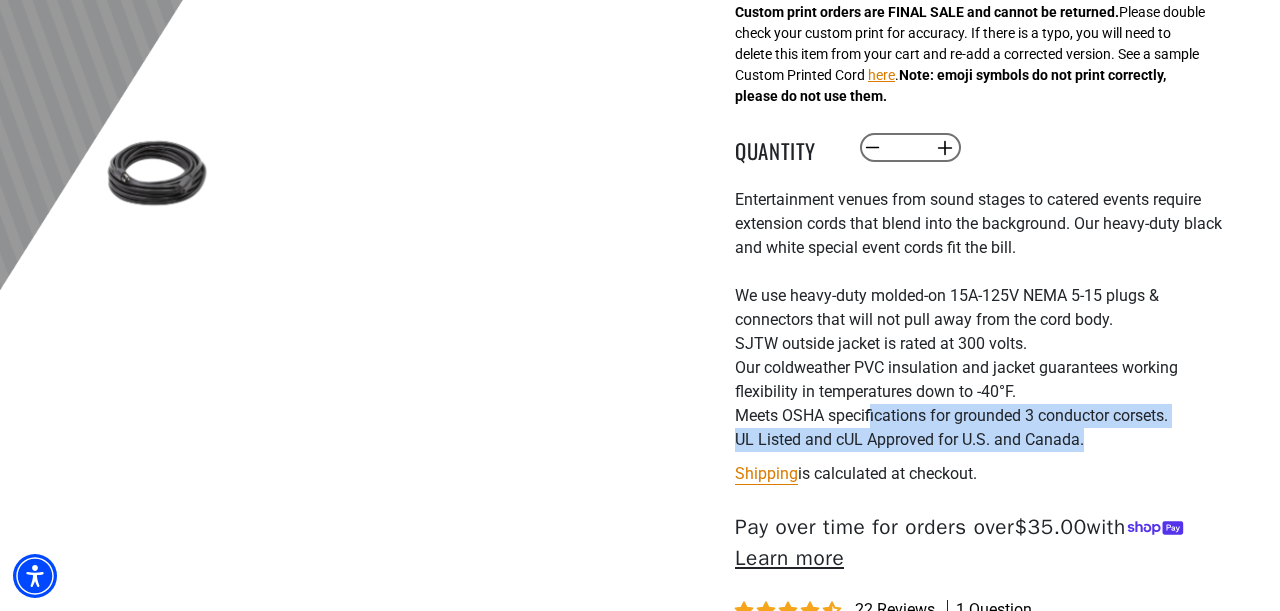 drag, startPoint x: 891, startPoint y: 469, endPoint x: 1123, endPoint y: 484, distance: 232.4844 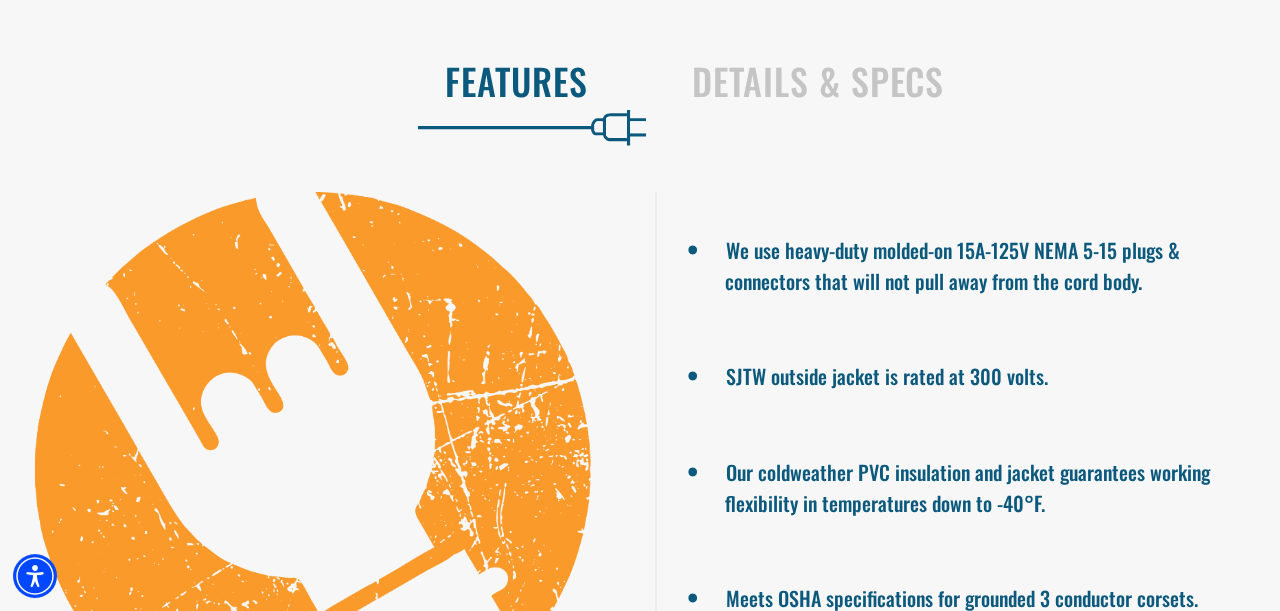 scroll, scrollTop: 1553, scrollLeft: 0, axis: vertical 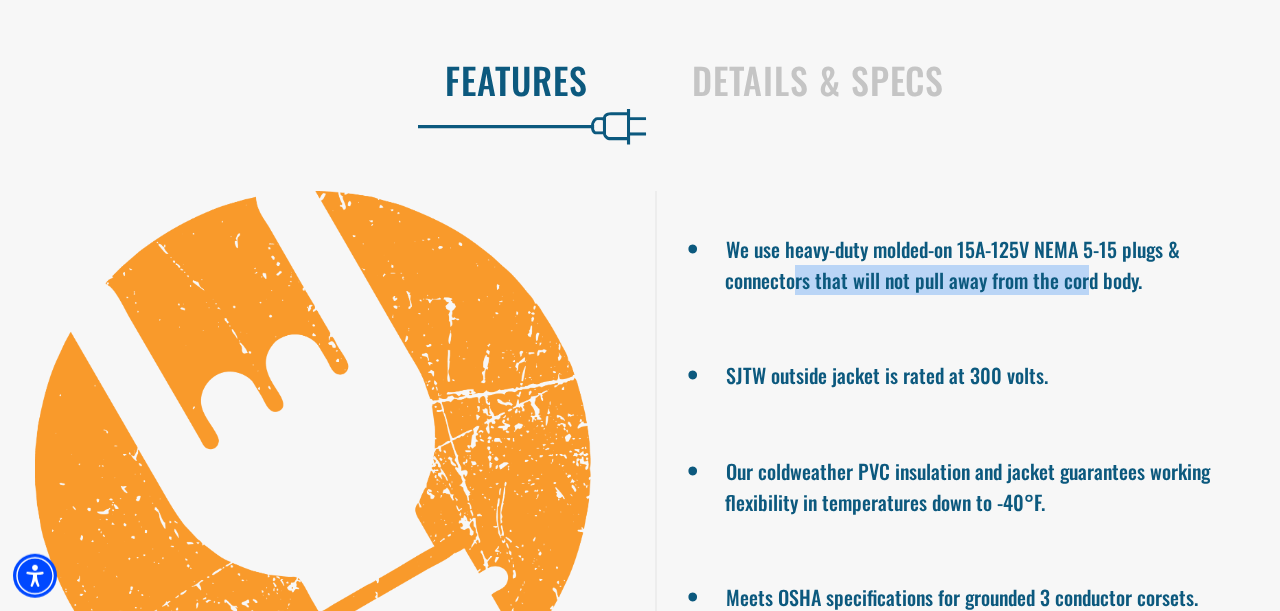 drag, startPoint x: 799, startPoint y: 324, endPoint x: 1107, endPoint y: 346, distance: 308.78473 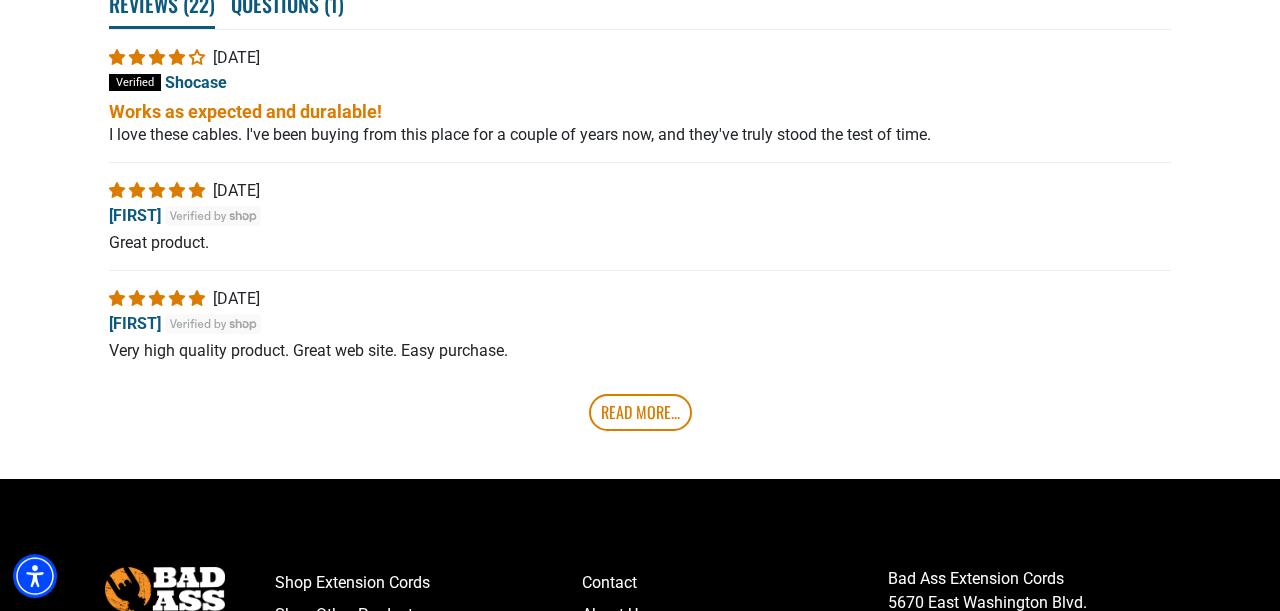 scroll, scrollTop: 4072, scrollLeft: 0, axis: vertical 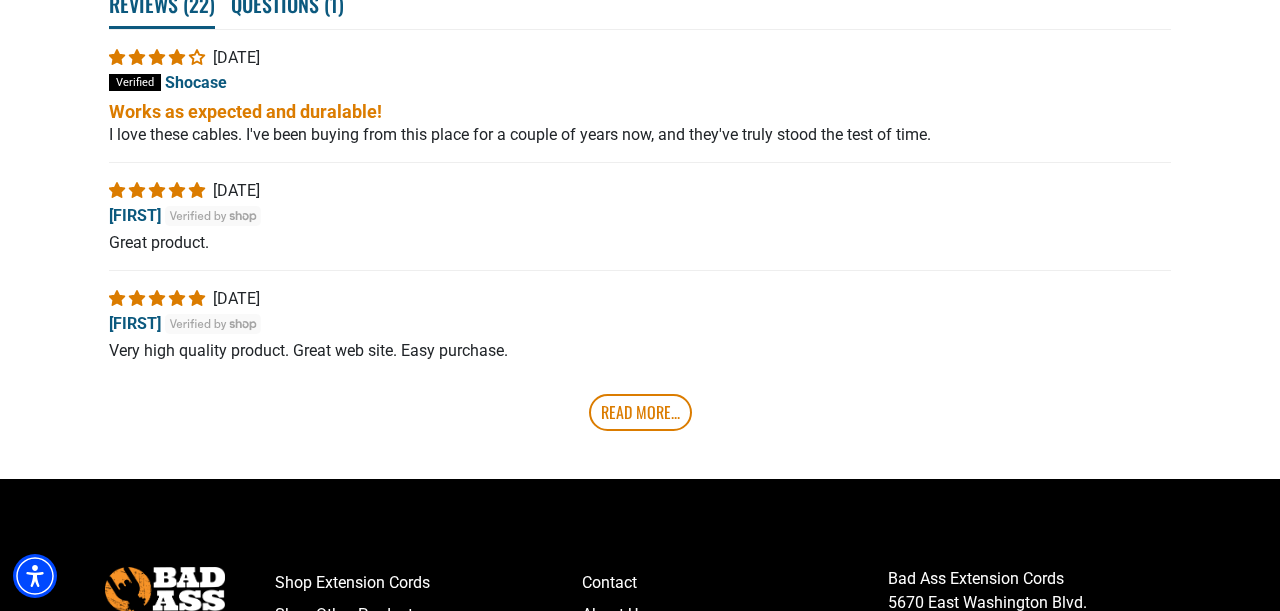 click on "**********" at bounding box center (640, 41) 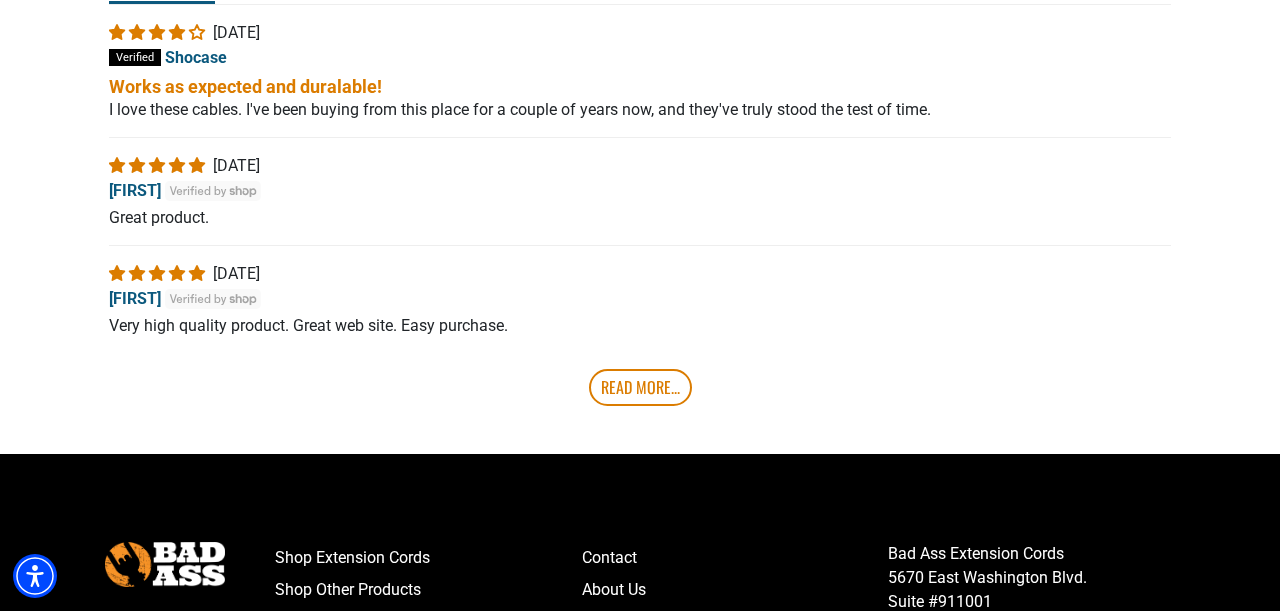 scroll, scrollTop: 4483, scrollLeft: 0, axis: vertical 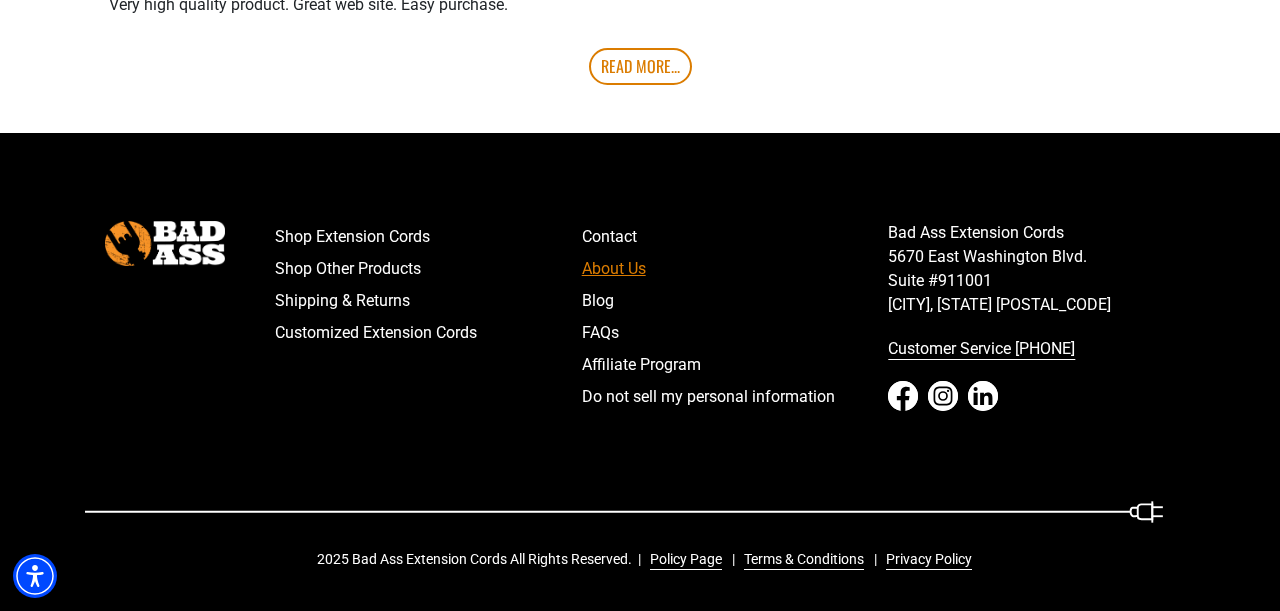 click on "About Us" at bounding box center (735, 269) 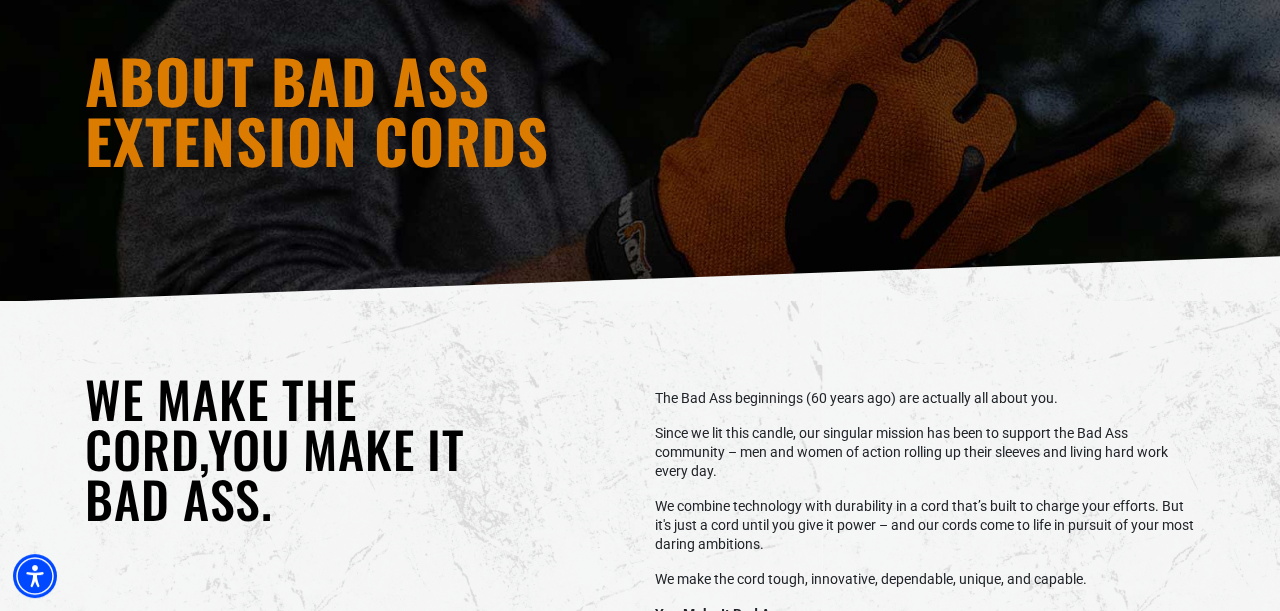 scroll, scrollTop: 324, scrollLeft: 0, axis: vertical 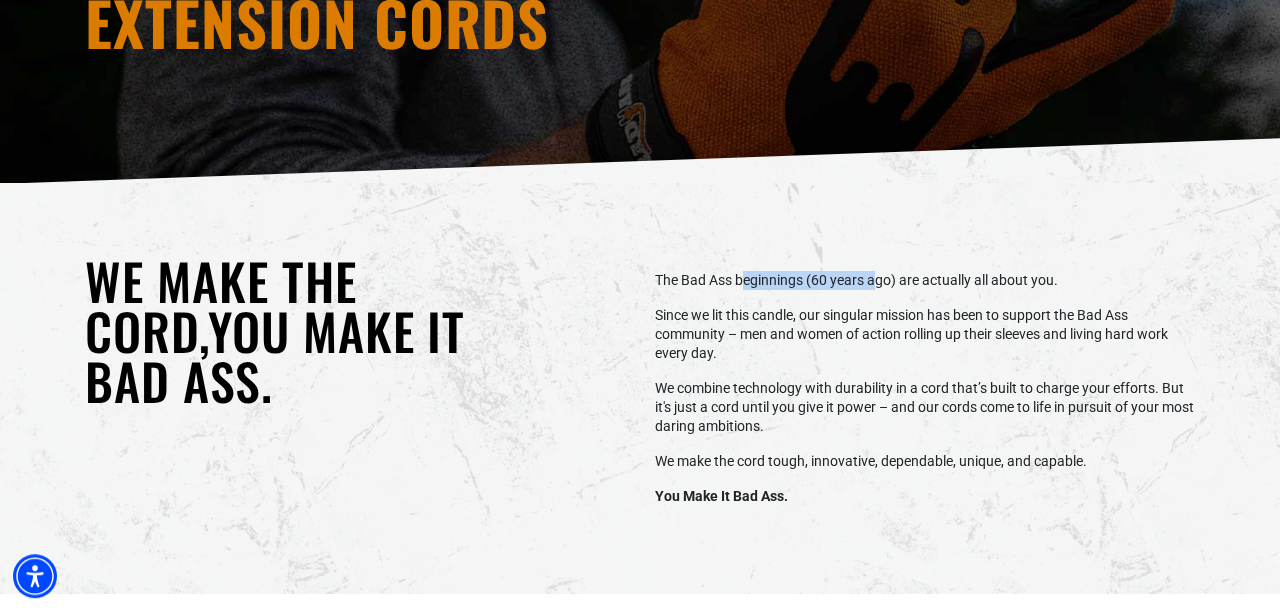 drag, startPoint x: 744, startPoint y: 279, endPoint x: 875, endPoint y: 282, distance: 131.03435 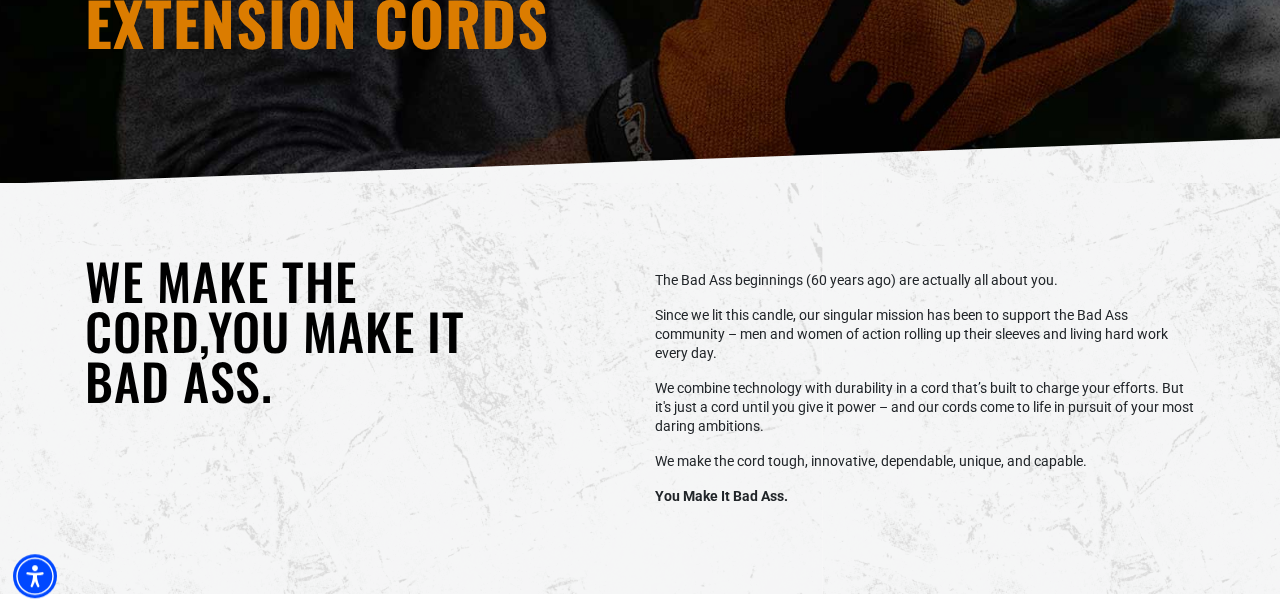 click on "Since we lit this candle, our singular mission has been to support the Bad Ass community – men and women of action rolling up their sleeves and living hard work every day." at bounding box center [925, 334] 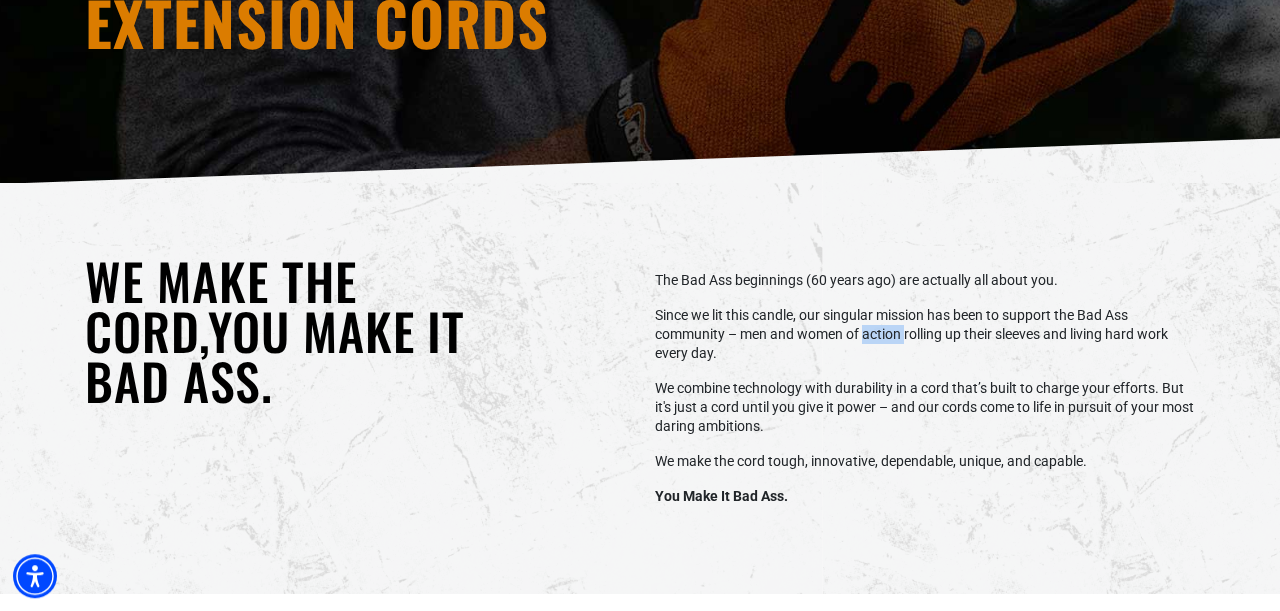 click on "Since we lit this candle, our singular mission has been to support the Bad Ass community – men and women of action rolling up their sleeves and living hard work every day." at bounding box center (925, 334) 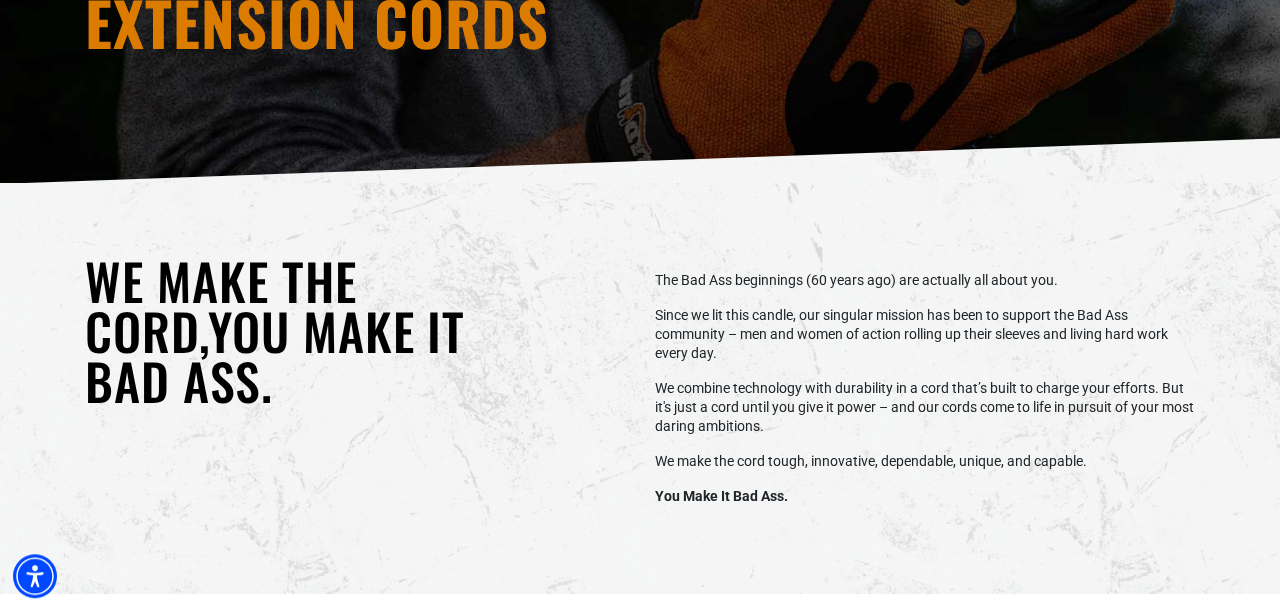 click on "Since we lit this candle, our singular mission has been to support the Bad Ass community – men and women of action rolling up their sleeves and living hard work every day." at bounding box center (925, 334) 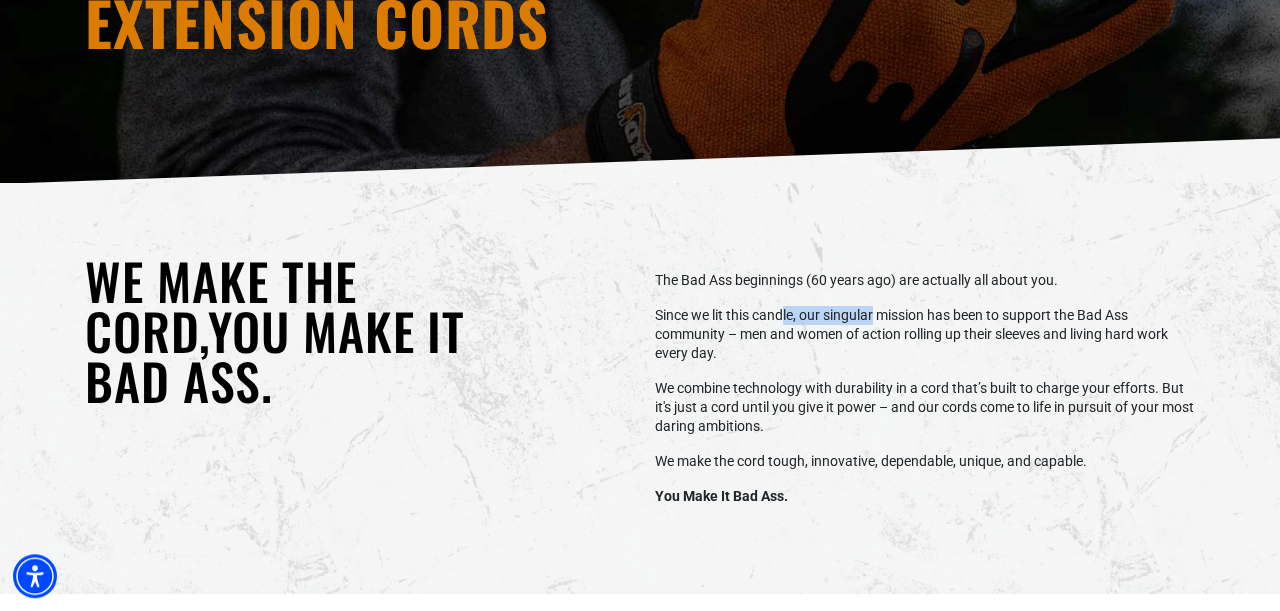 drag, startPoint x: 783, startPoint y: 310, endPoint x: 877, endPoint y: 305, distance: 94.13288 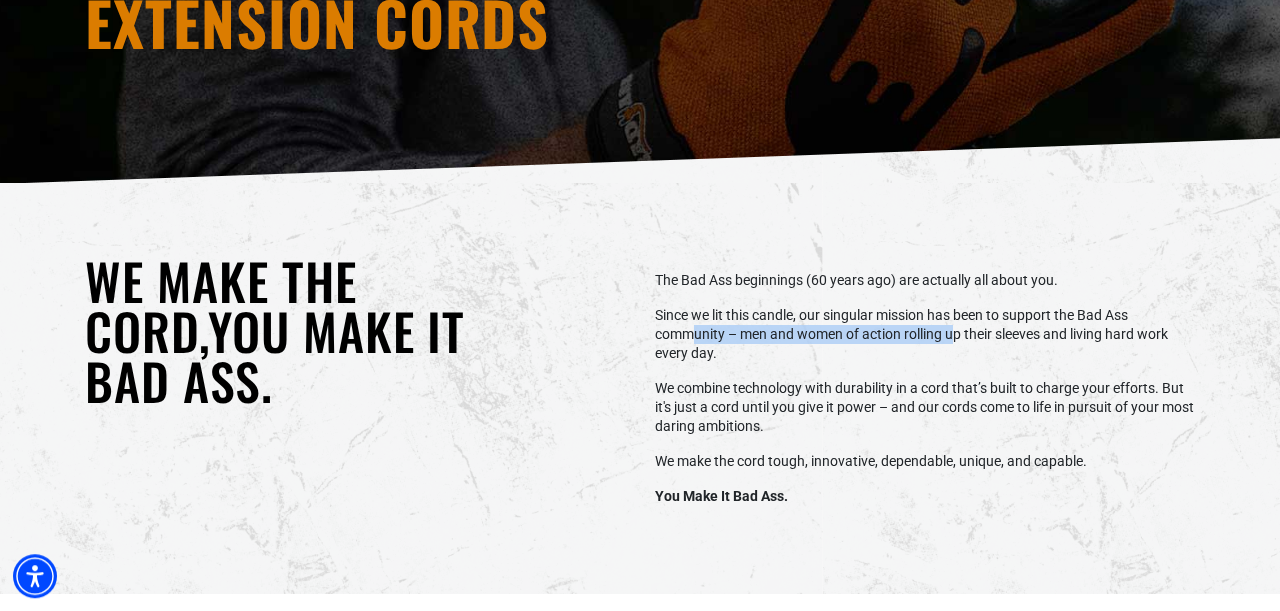 drag, startPoint x: 699, startPoint y: 332, endPoint x: 959, endPoint y: 334, distance: 260.0077 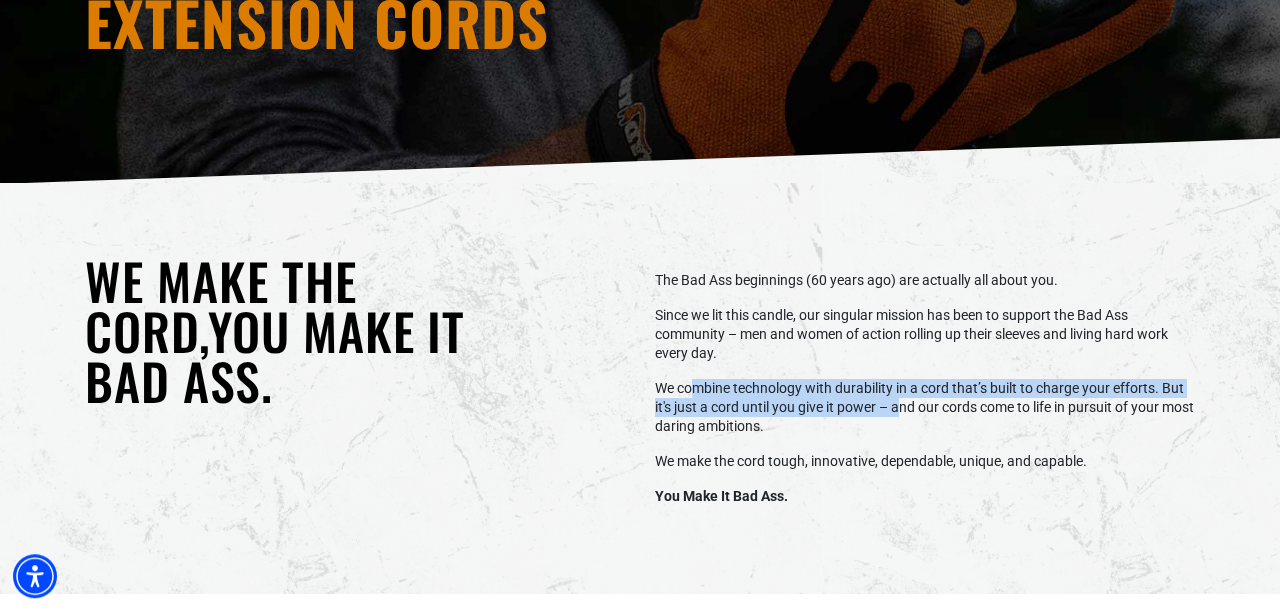 drag, startPoint x: 694, startPoint y: 395, endPoint x: 901, endPoint y: 400, distance: 207.06038 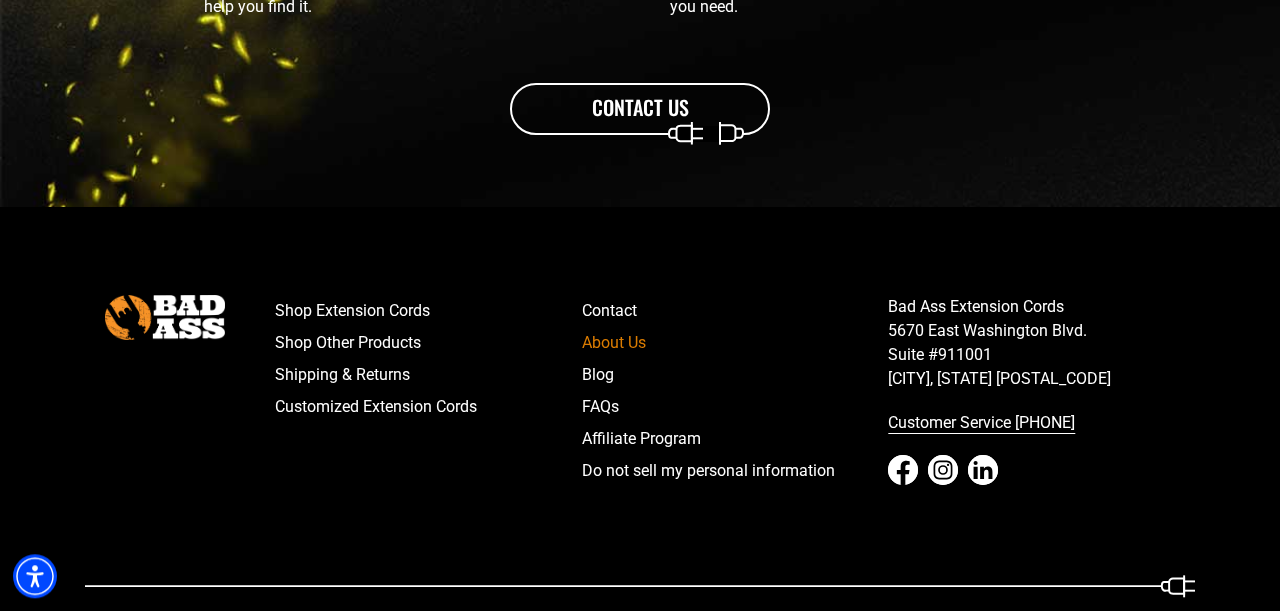 scroll, scrollTop: 2616, scrollLeft: 0, axis: vertical 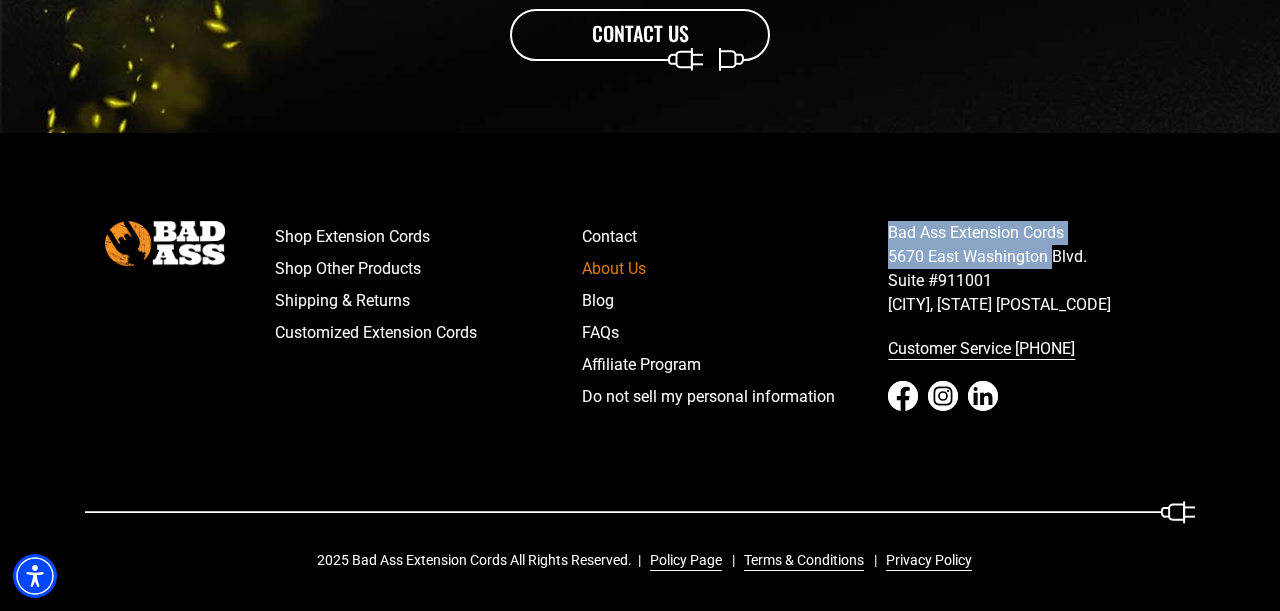 drag, startPoint x: 890, startPoint y: 232, endPoint x: 1047, endPoint y: 257, distance: 158.97798 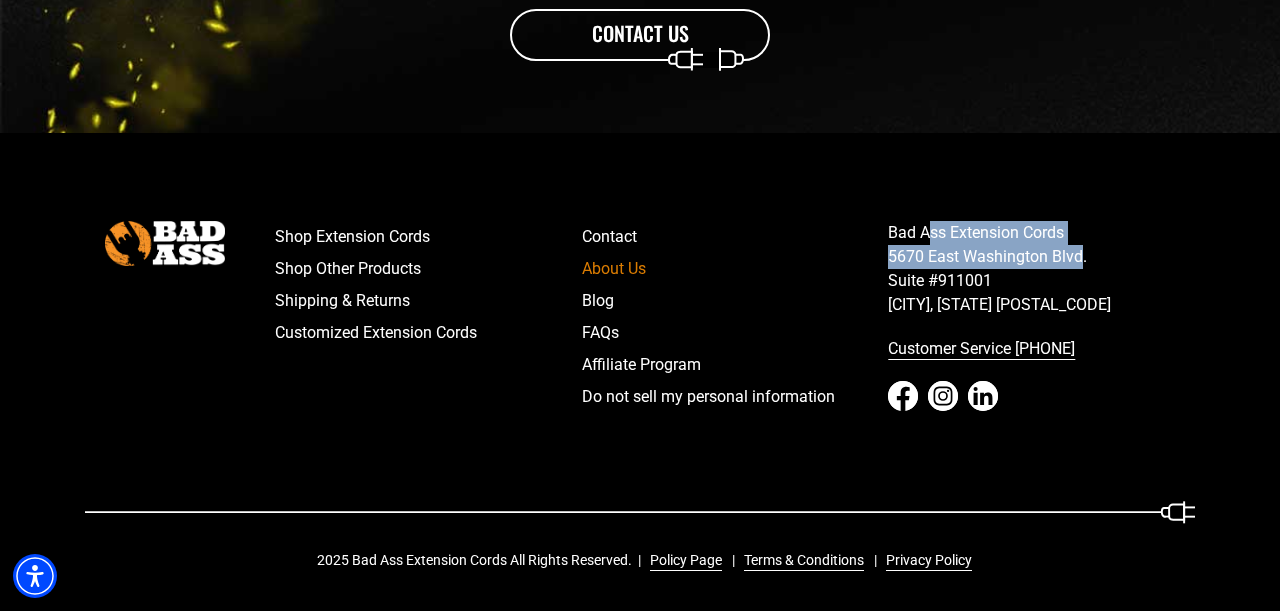 drag, startPoint x: 1075, startPoint y: 258, endPoint x: 932, endPoint y: 227, distance: 146.32156 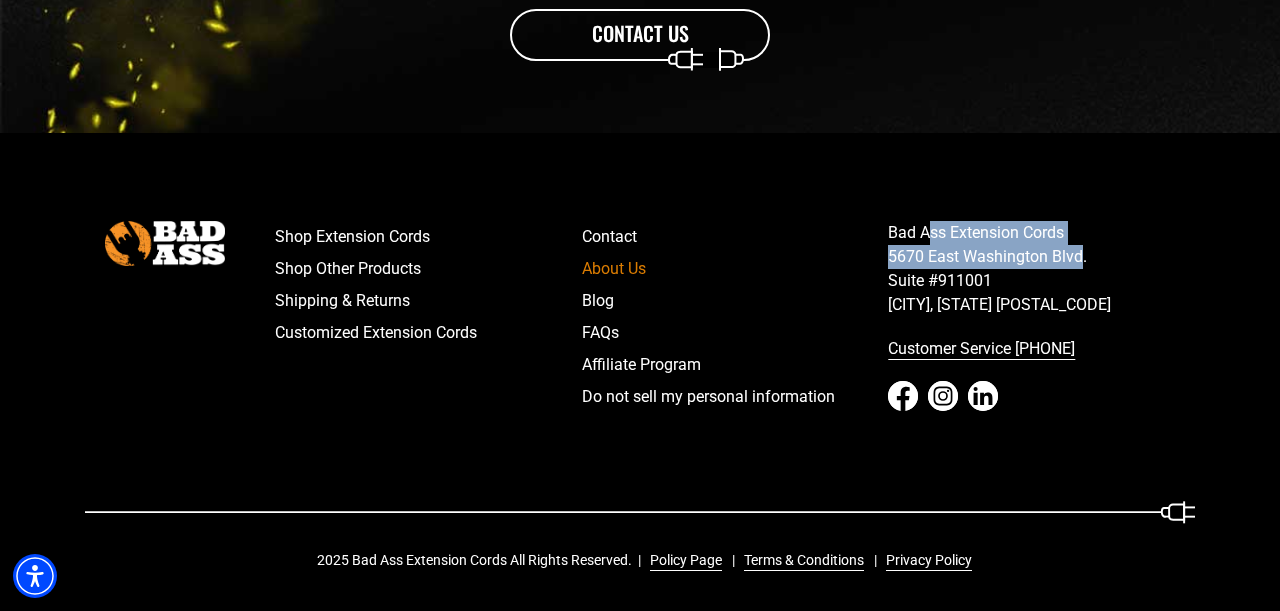click on "Bad Ass Extension Cords  [NUMBER] [STREET]  Suite #[NUMBER] [CITY], [STATE] [POSTAL_CODE]" at bounding box center [1041, 269] 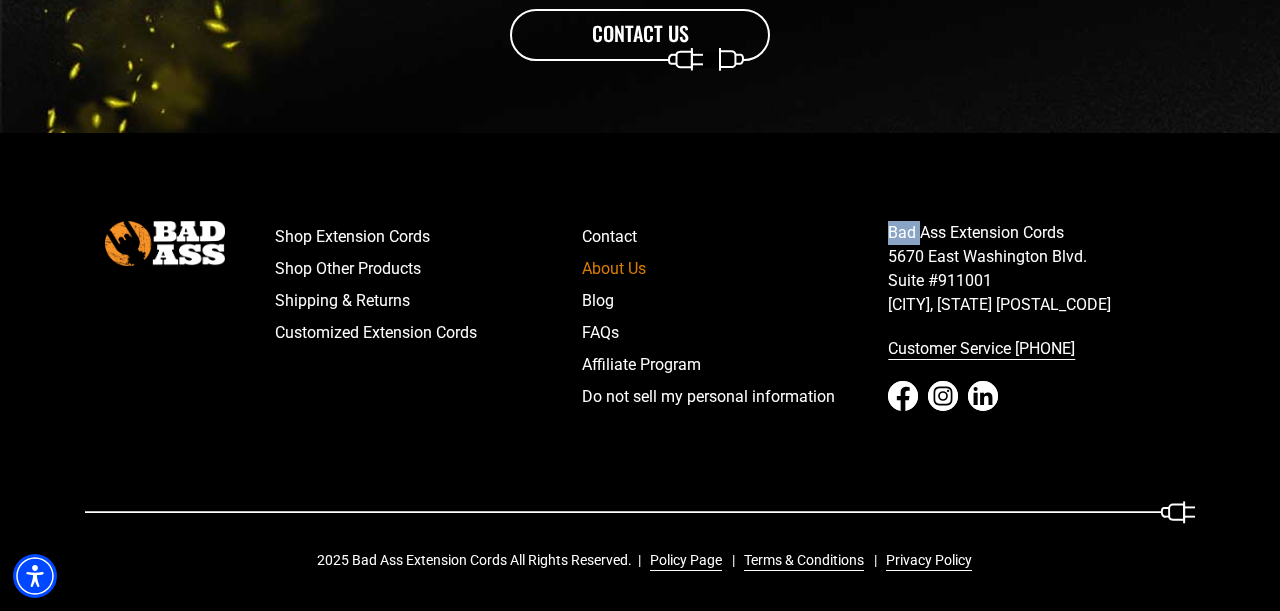 click on "Bad Ass Extension Cords  [NUMBER] [STREET]  Suite #[NUMBER] [CITY], [STATE] [POSTAL_CODE]" at bounding box center (1041, 269) 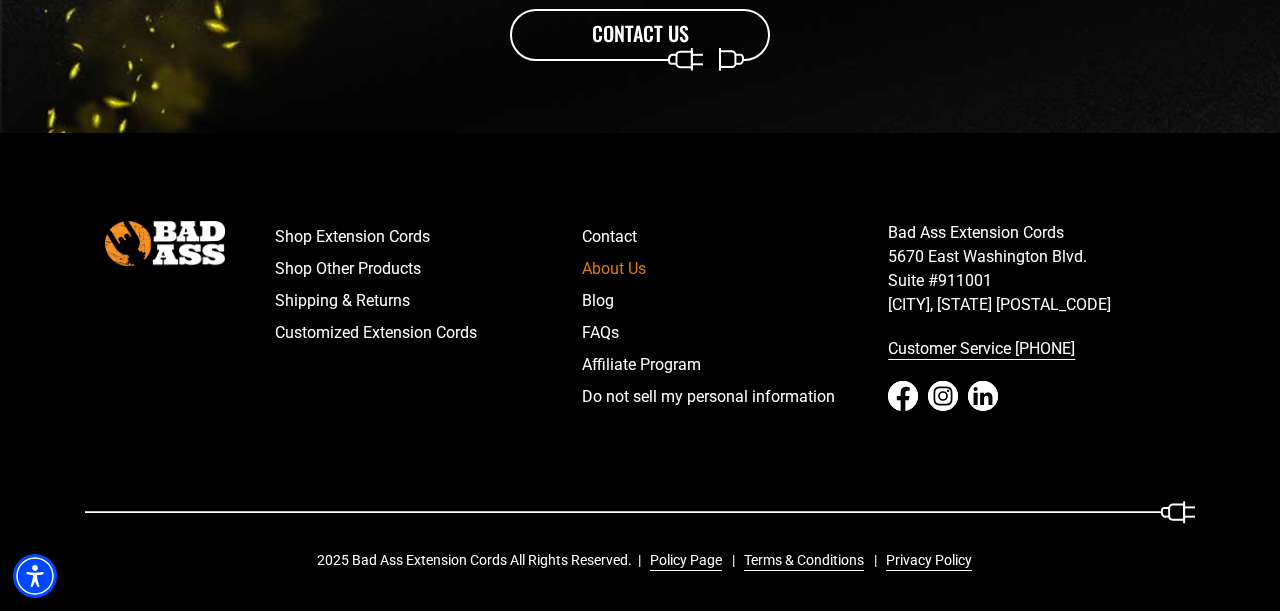 click on "Bad Ass Extension Cords  [NUMBER] [STREET]  Suite #[NUMBER] [CITY], [STATE] [POSTAL_CODE]" at bounding box center (1041, 269) 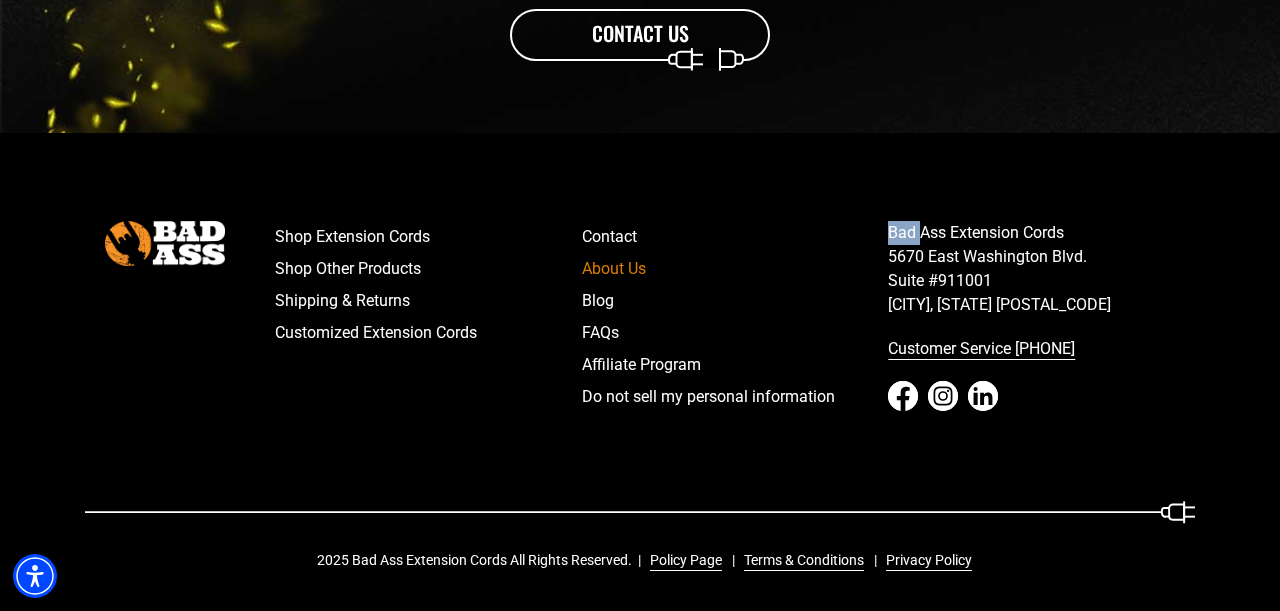 click on "Bad Ass Extension Cords  [NUMBER] [STREET]  Suite #[NUMBER] [CITY], [STATE] [POSTAL_CODE]" at bounding box center [1041, 269] 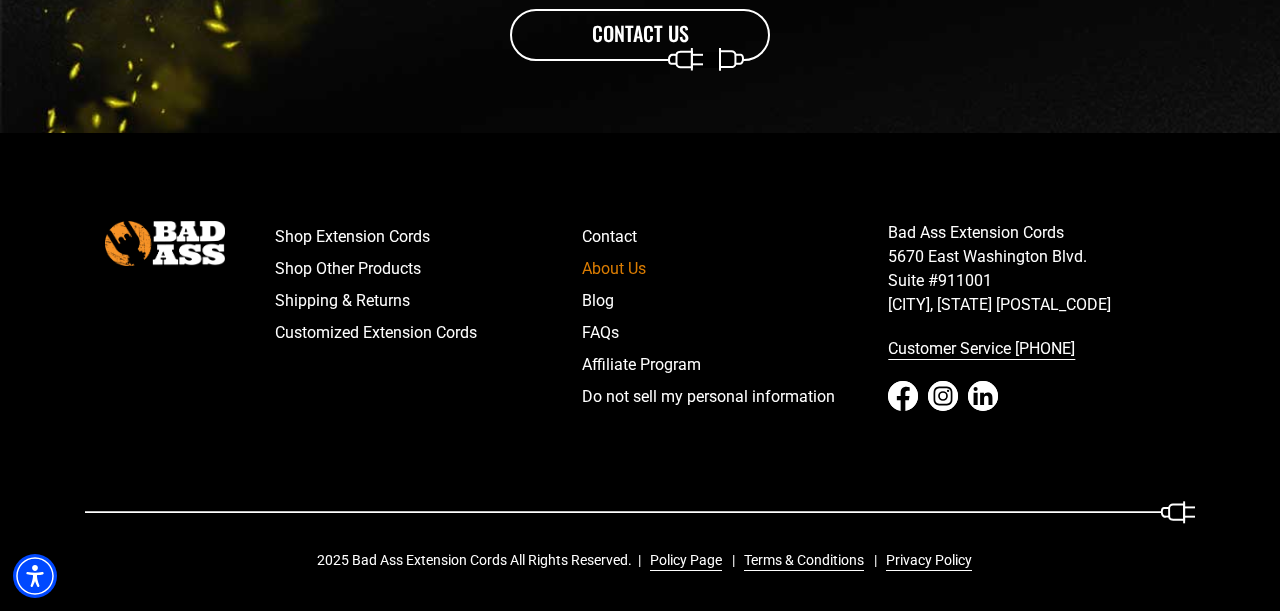 click on "Bad Ass Extension Cords  [NUMBER] [STREET]  Suite #[NUMBER] [CITY], [STATE] [POSTAL_CODE]" at bounding box center (1041, 269) 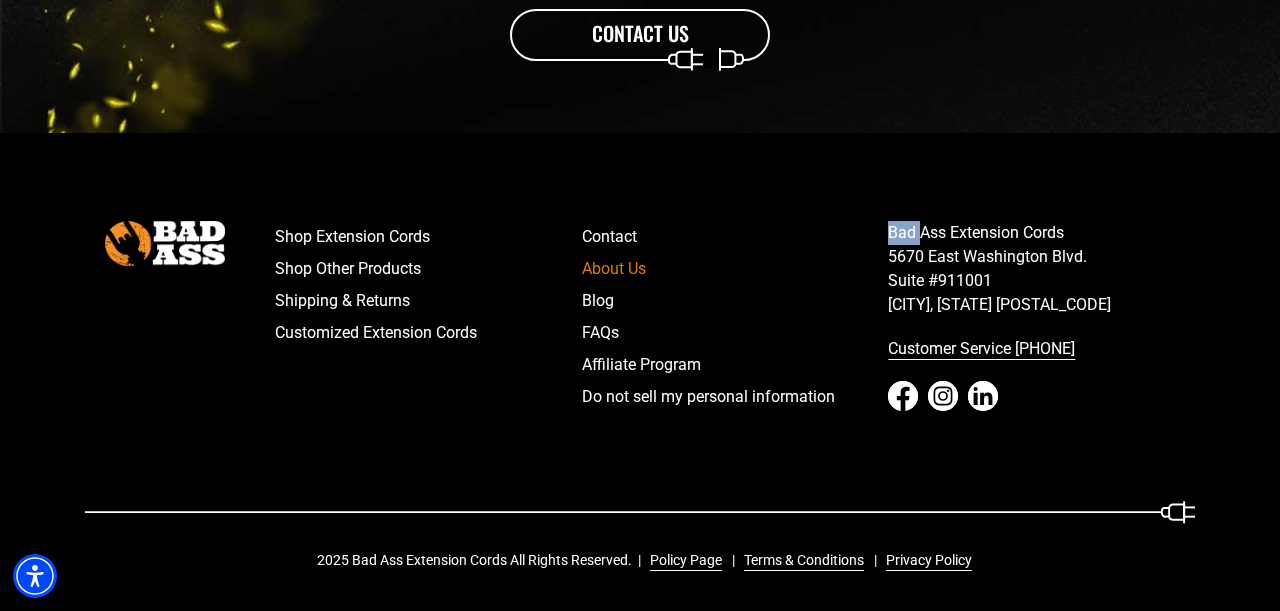 click on "Bad Ass Extension Cords  [NUMBER] [STREET]  Suite #[NUMBER] [CITY], [STATE] [POSTAL_CODE]" at bounding box center [1041, 269] 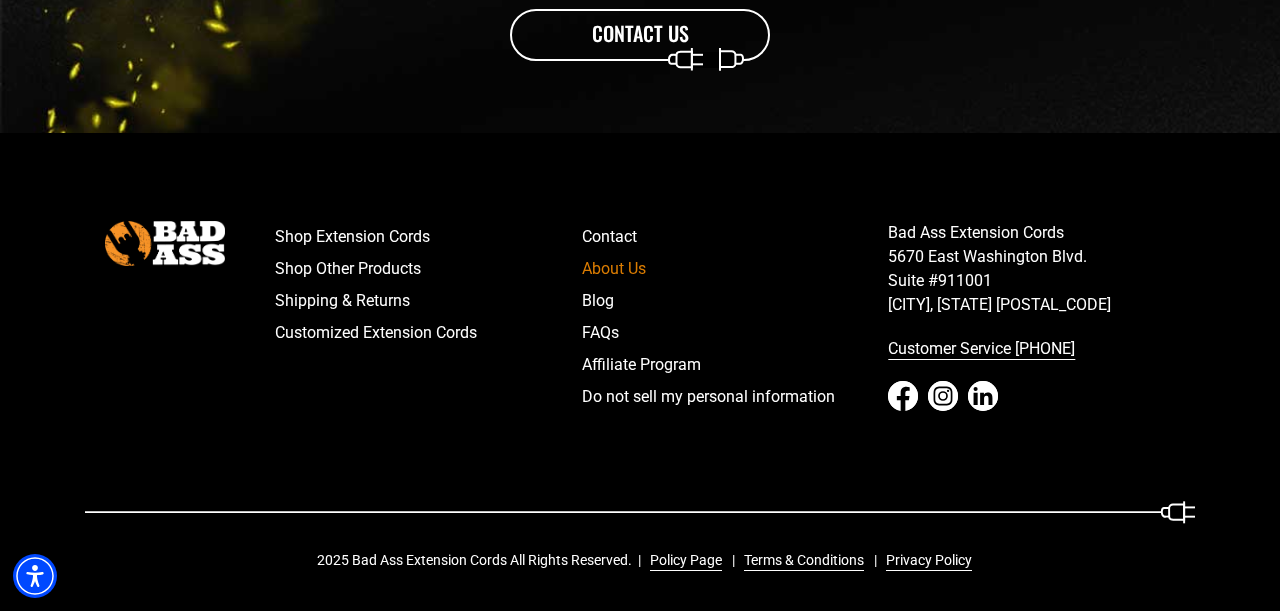 click on "Bad Ass Extension Cords  [NUMBER] [STREET]  Suite #[NUMBER] [CITY], [STATE] [POSTAL_CODE]" at bounding box center [1041, 269] 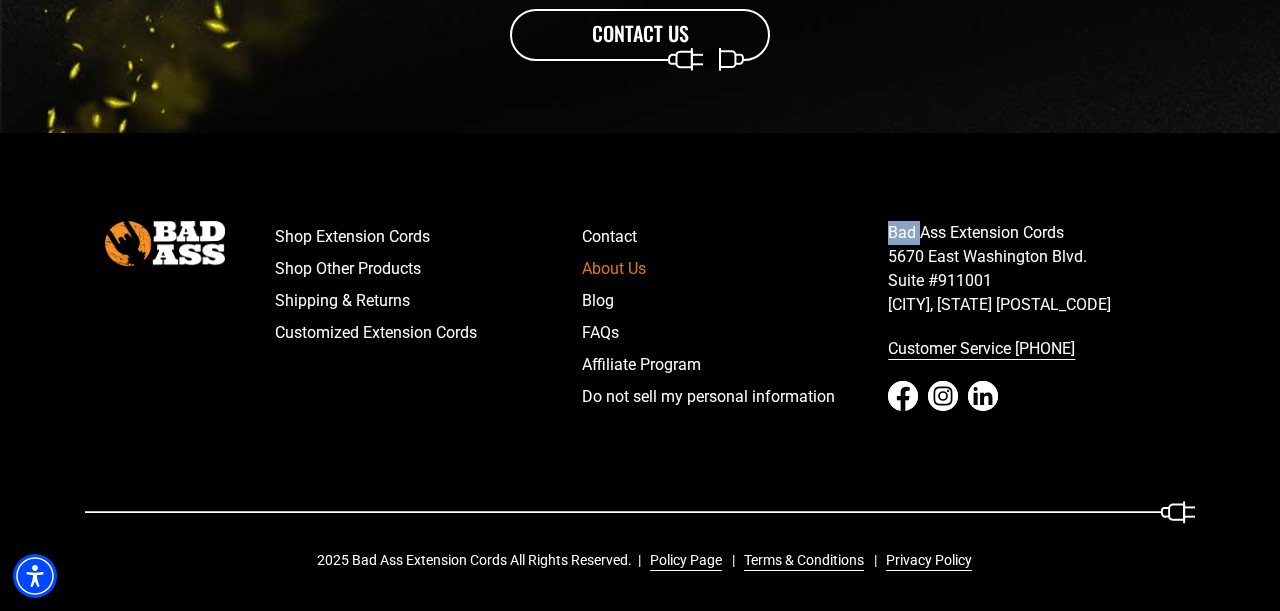 click on "Bad Ass Extension Cords  [NUMBER] [STREET]  Suite #[NUMBER] [CITY], [STATE] [POSTAL_CODE]" at bounding box center (1041, 269) 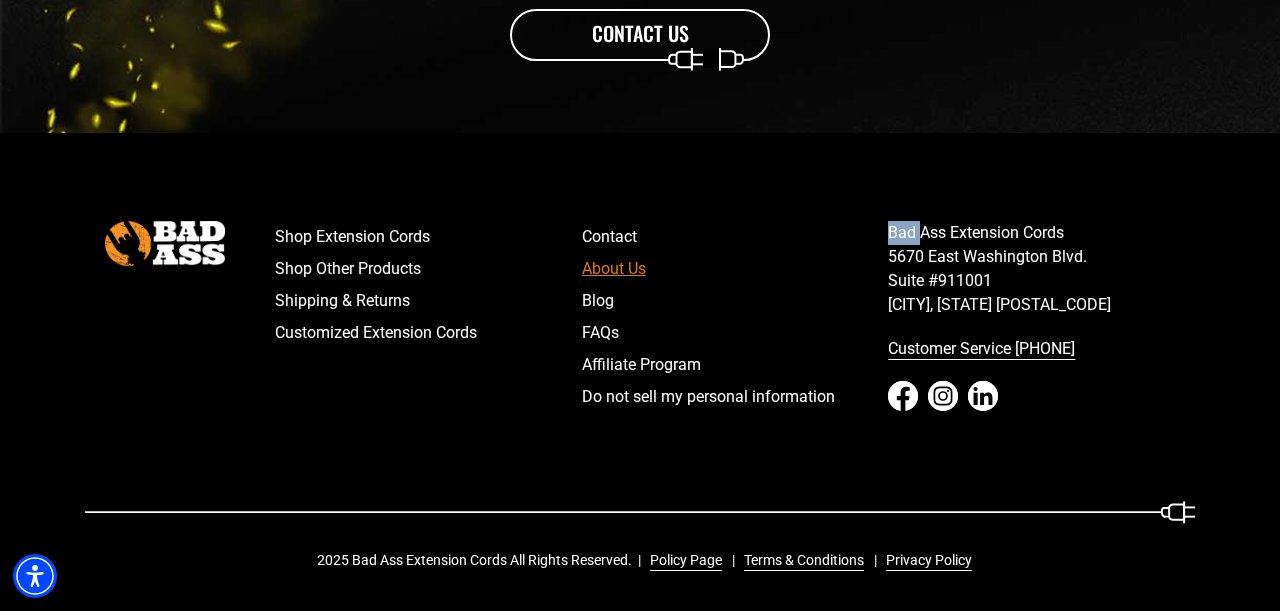 click on "About Us" at bounding box center [735, 269] 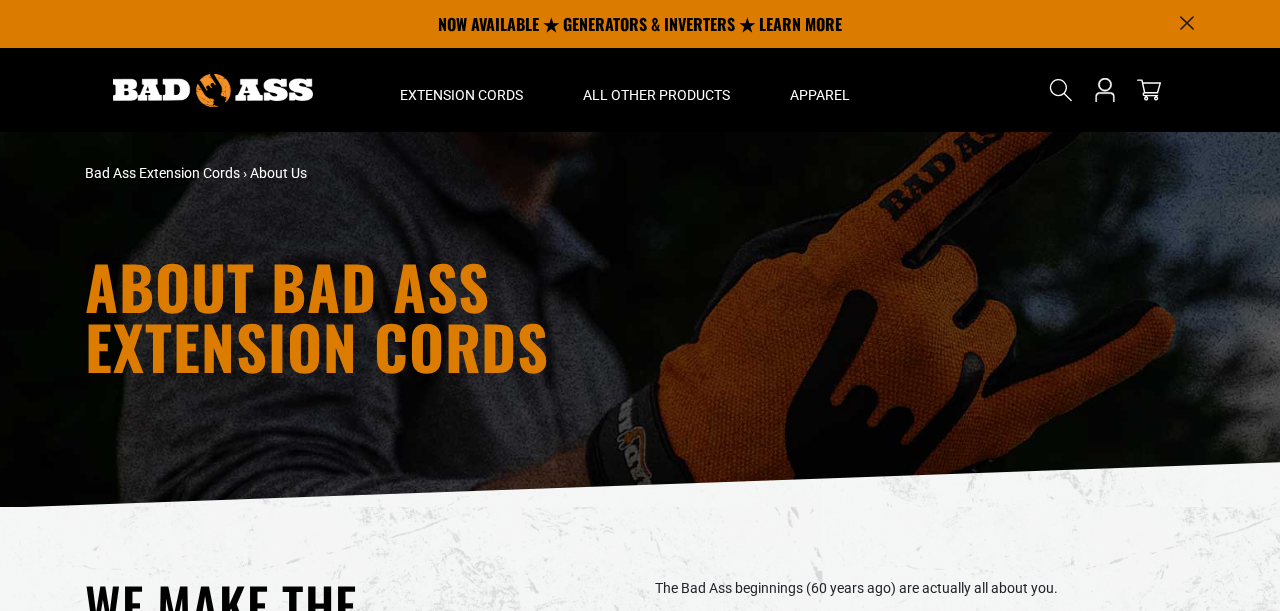scroll, scrollTop: 0, scrollLeft: 0, axis: both 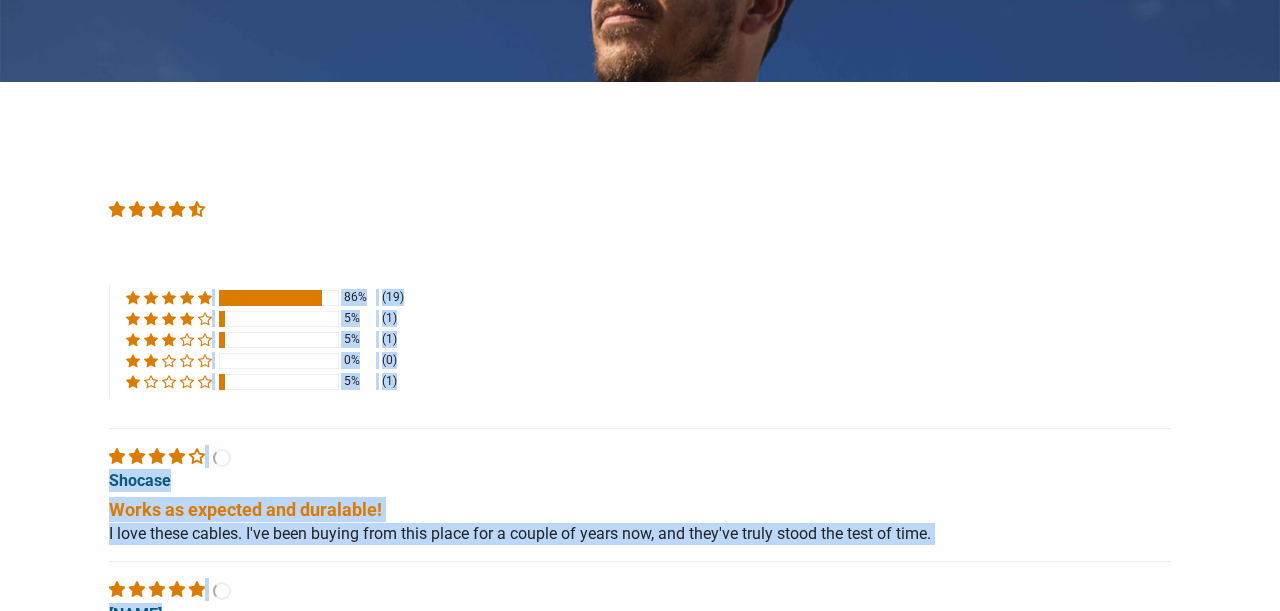 drag, startPoint x: 0, startPoint y: 0, endPoint x: 1081, endPoint y: 257, distance: 1111.13 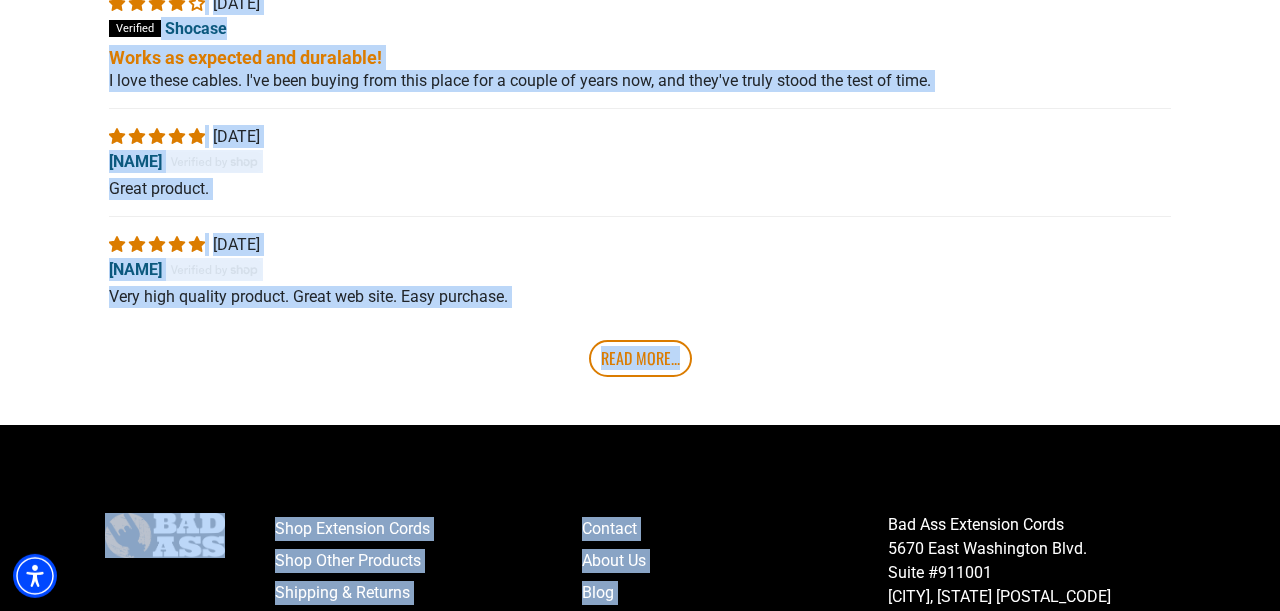 scroll, scrollTop: 4483, scrollLeft: 0, axis: vertical 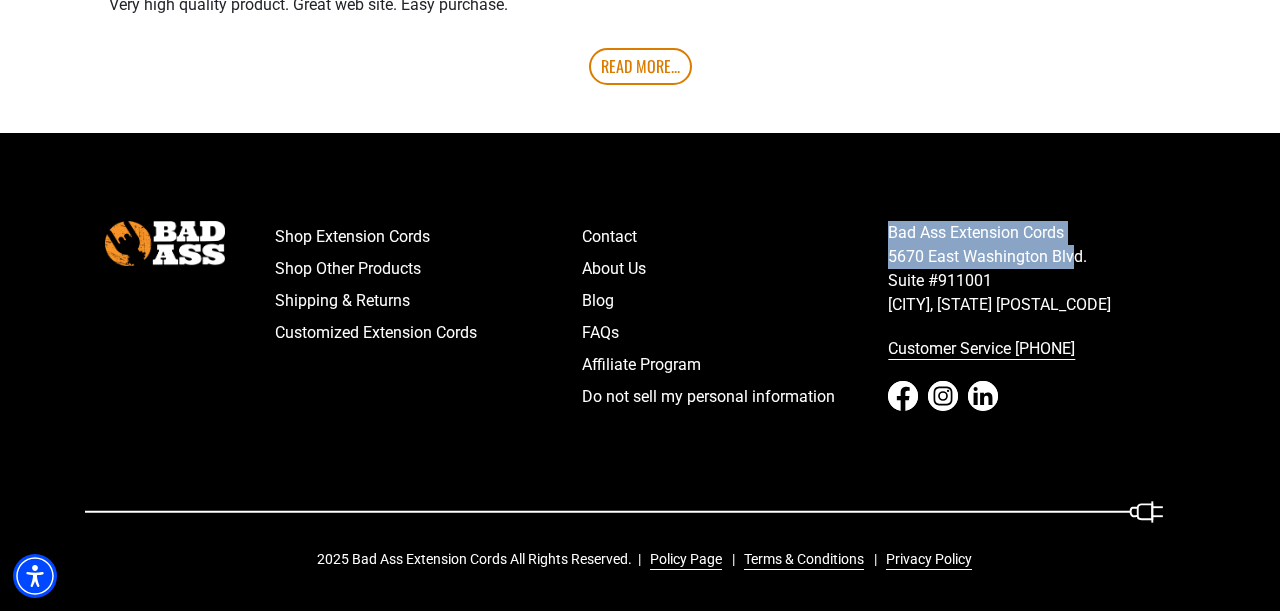 drag, startPoint x: 891, startPoint y: 229, endPoint x: 1065, endPoint y: 253, distance: 175.64737 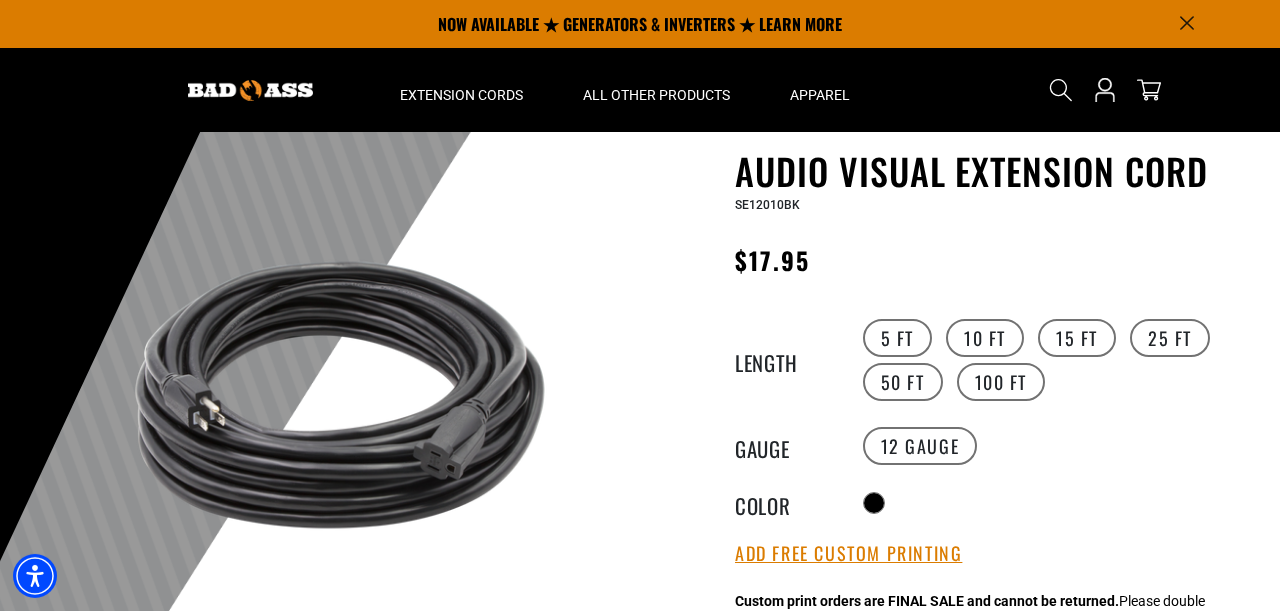 scroll, scrollTop: 64, scrollLeft: 0, axis: vertical 